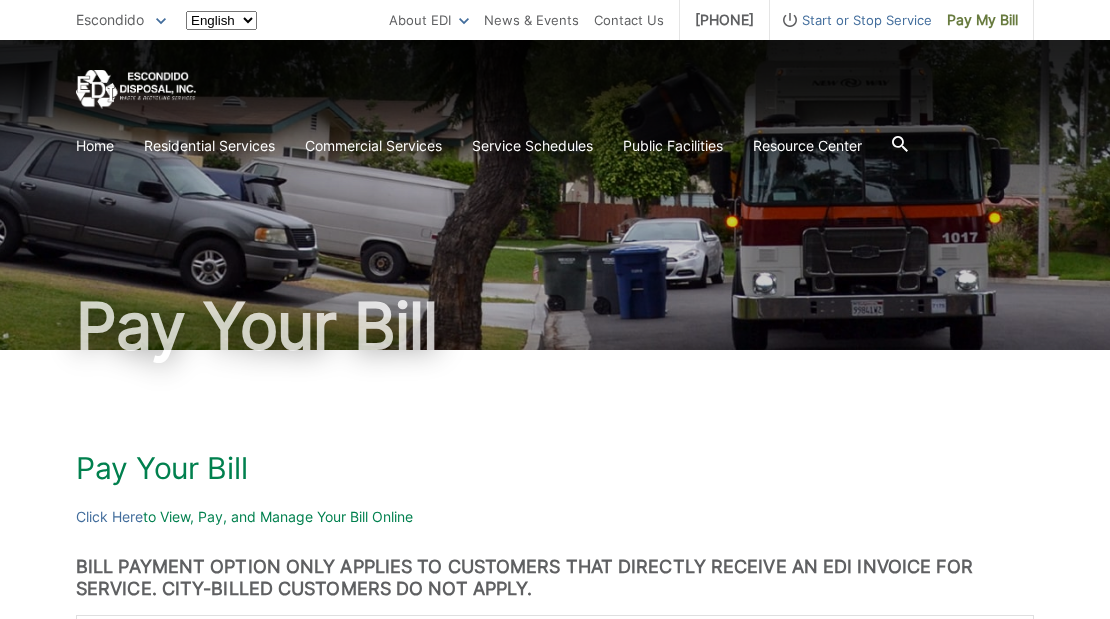scroll, scrollTop: 0, scrollLeft: 0, axis: both 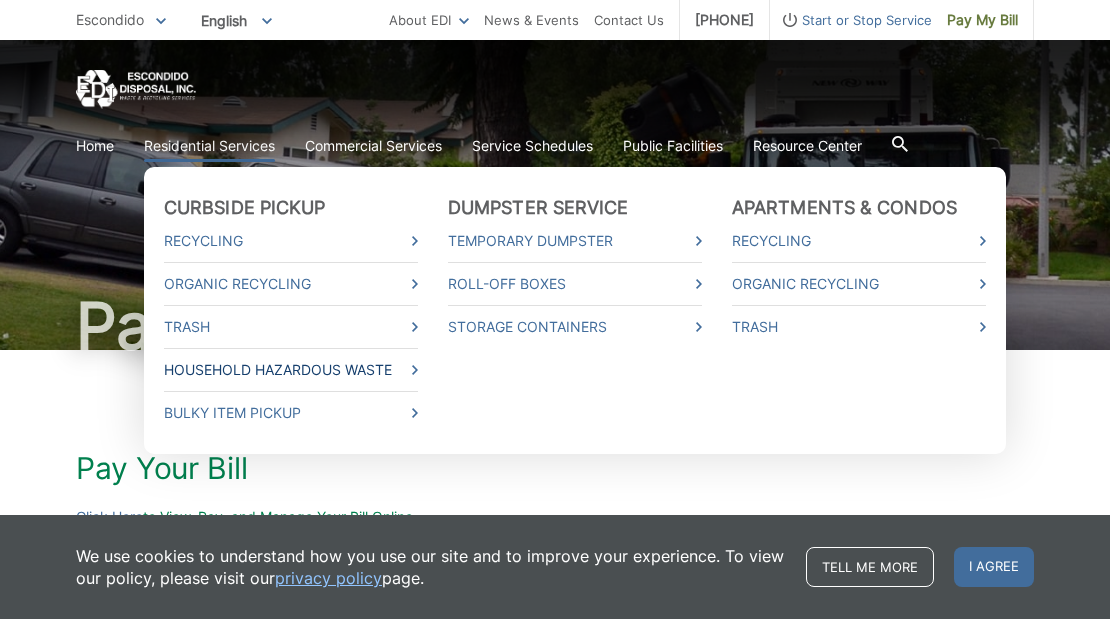click on "Household Hazardous Waste" at bounding box center [291, 370] 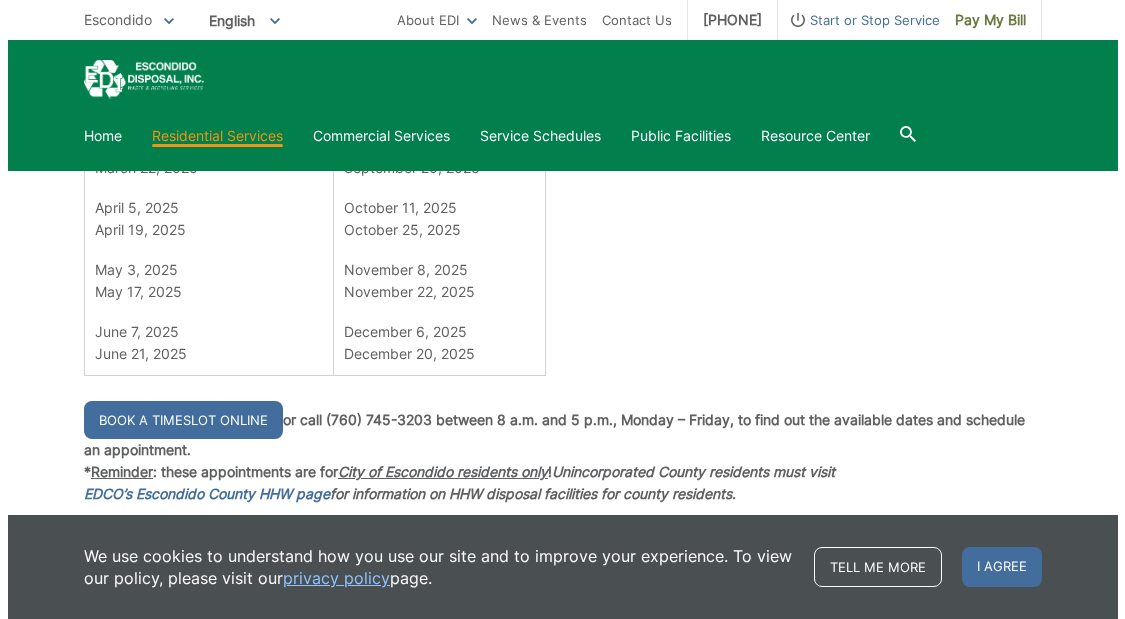 scroll, scrollTop: 1500, scrollLeft: 0, axis: vertical 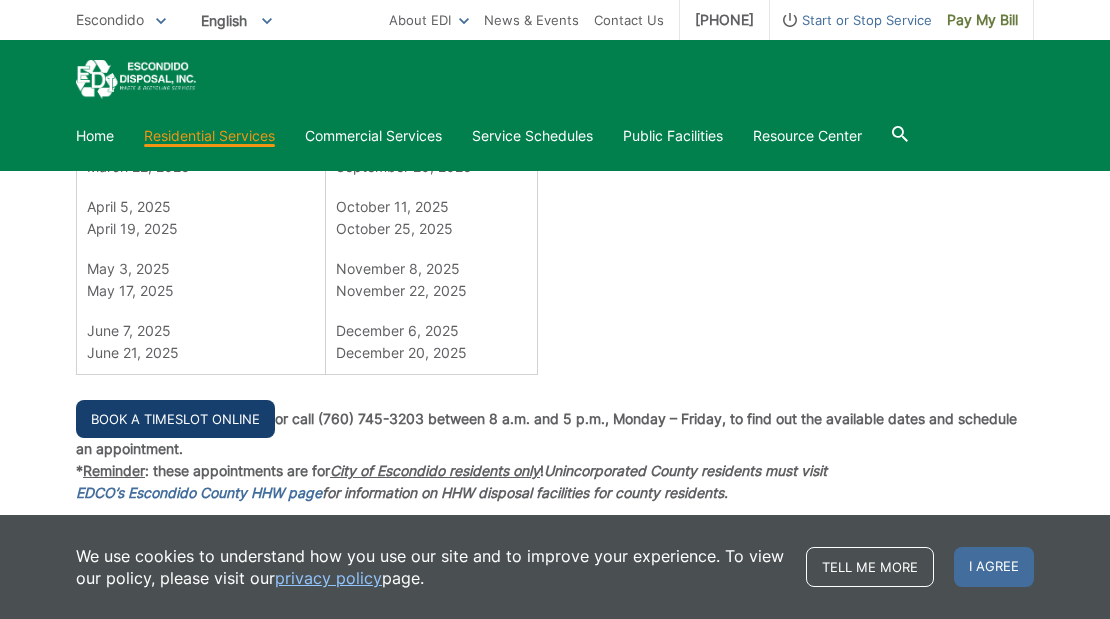 click on "Book a Timeslot Online" at bounding box center [175, 419] 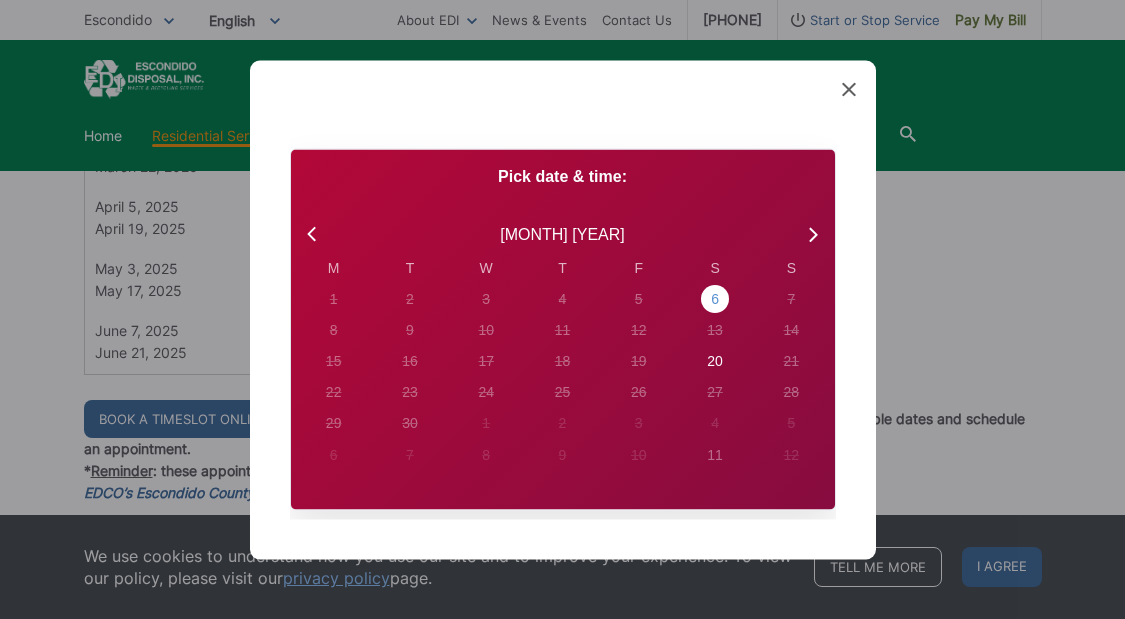 click on "6" at bounding box center [334, 298] 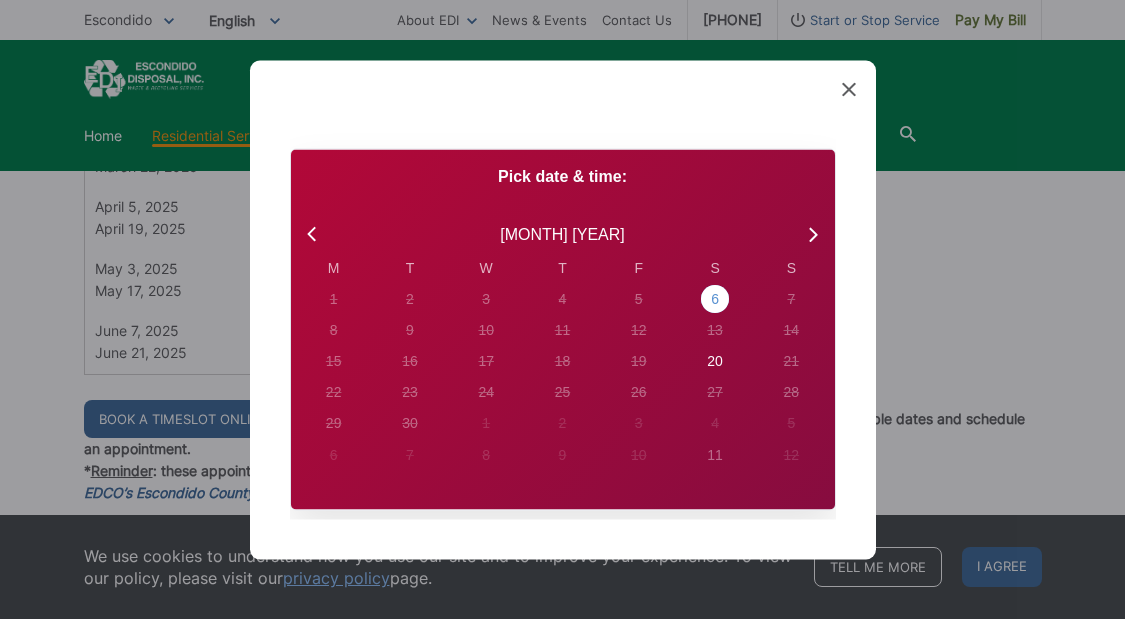 radio on "true" 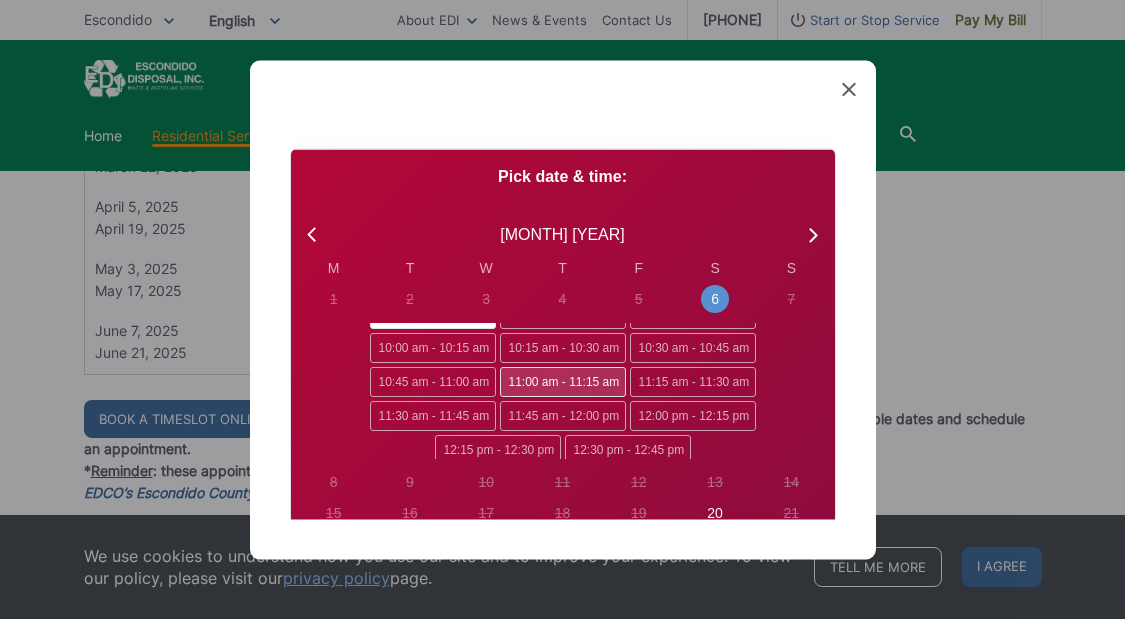 scroll, scrollTop: 34, scrollLeft: 0, axis: vertical 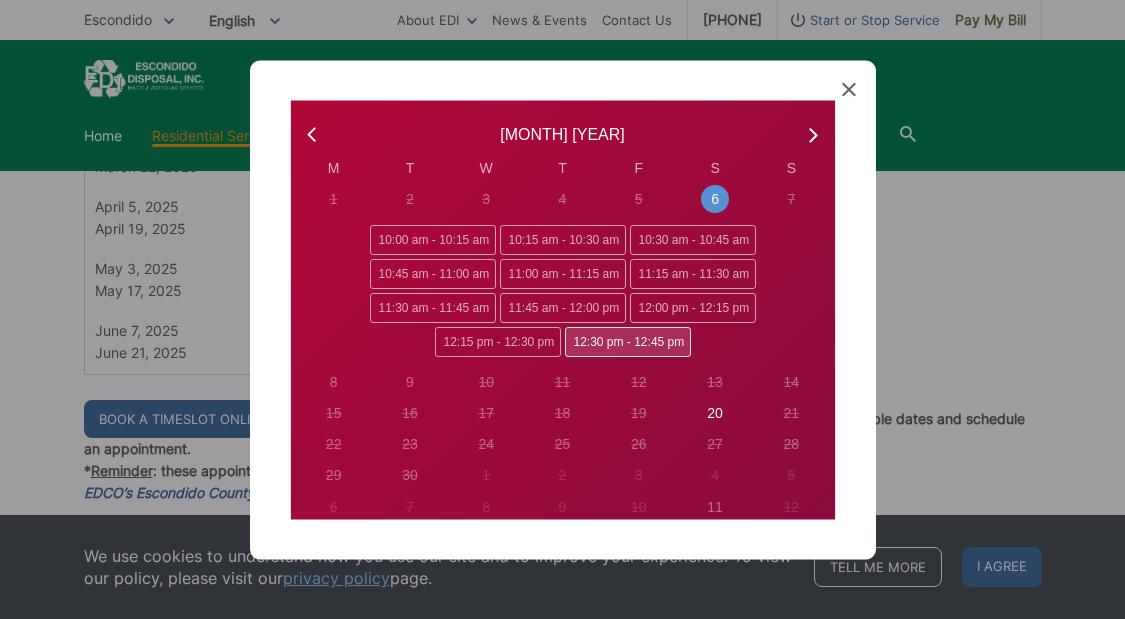 click on "12:30 pm - 12:45 pm" at bounding box center (628, 341) 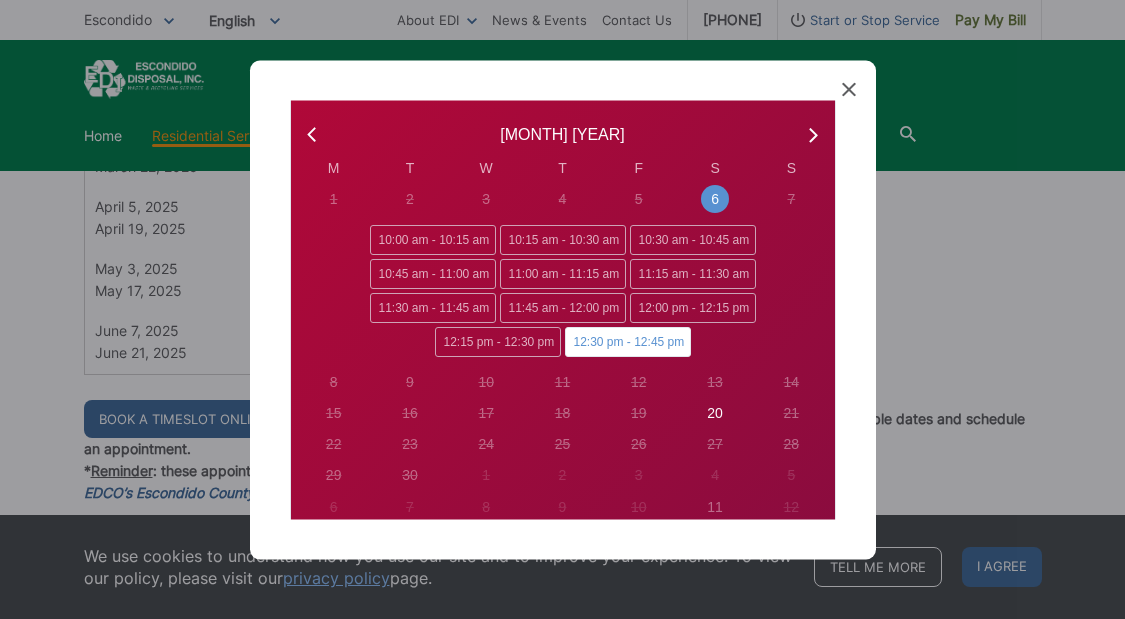 radio on "false" 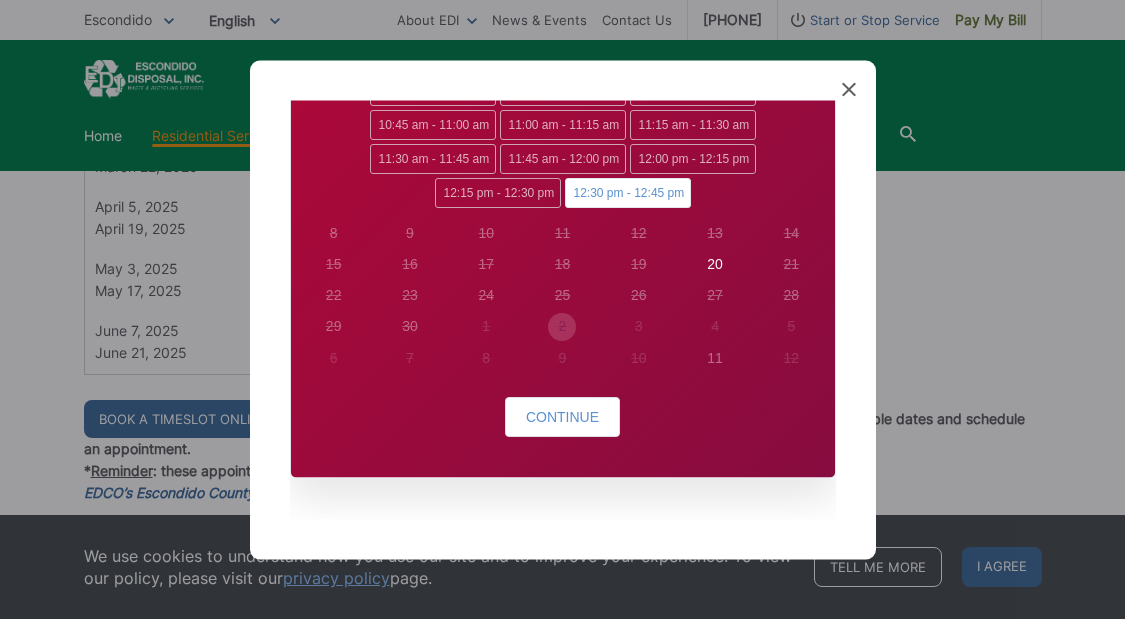 scroll, scrollTop: 255, scrollLeft: 0, axis: vertical 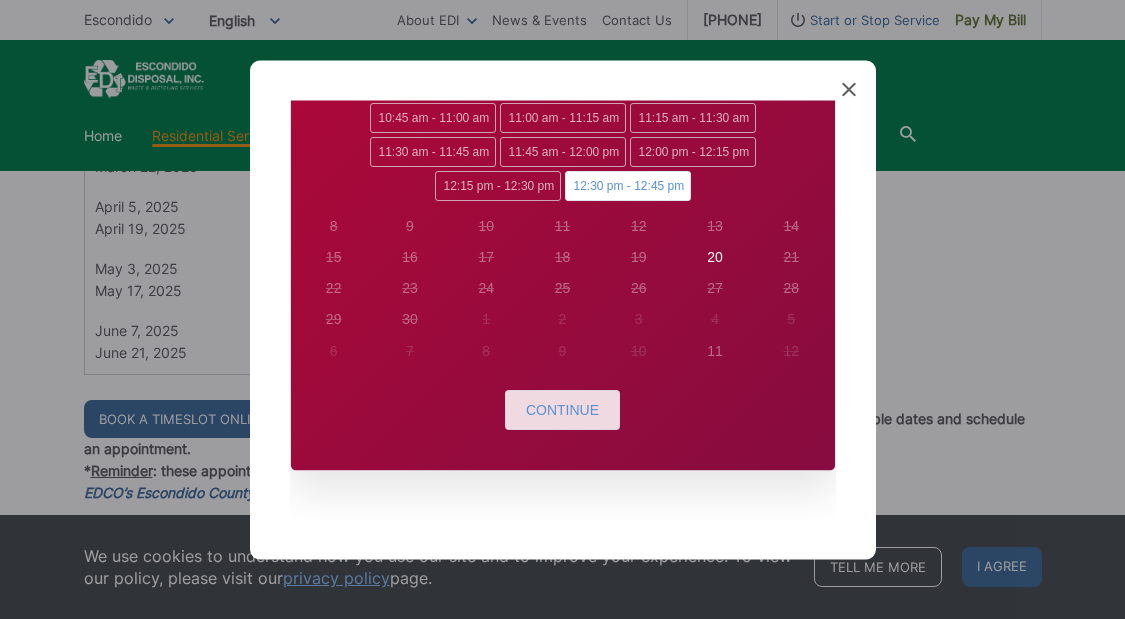 click on "Continue" at bounding box center [562, 410] 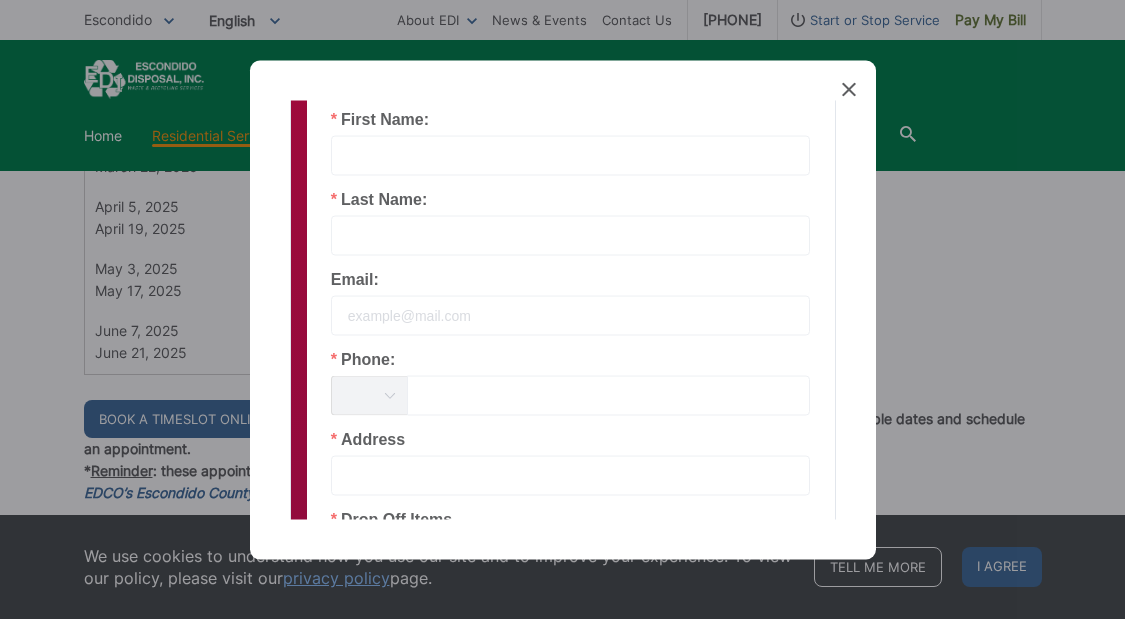 click at bounding box center [571, 235] 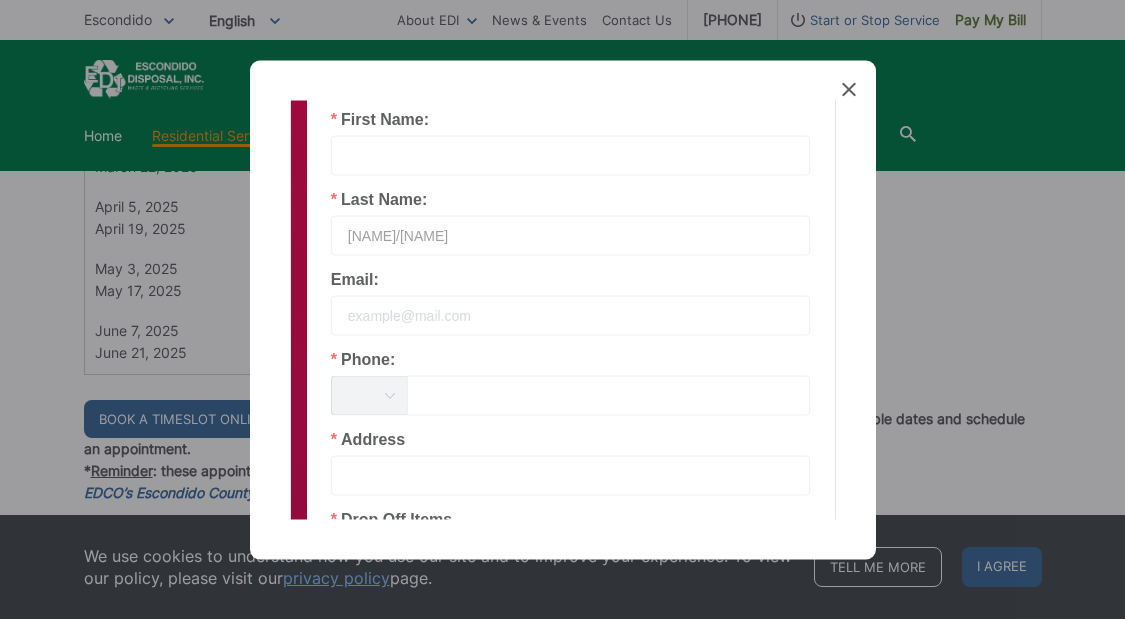 type on "[NAME]/[NAME]" 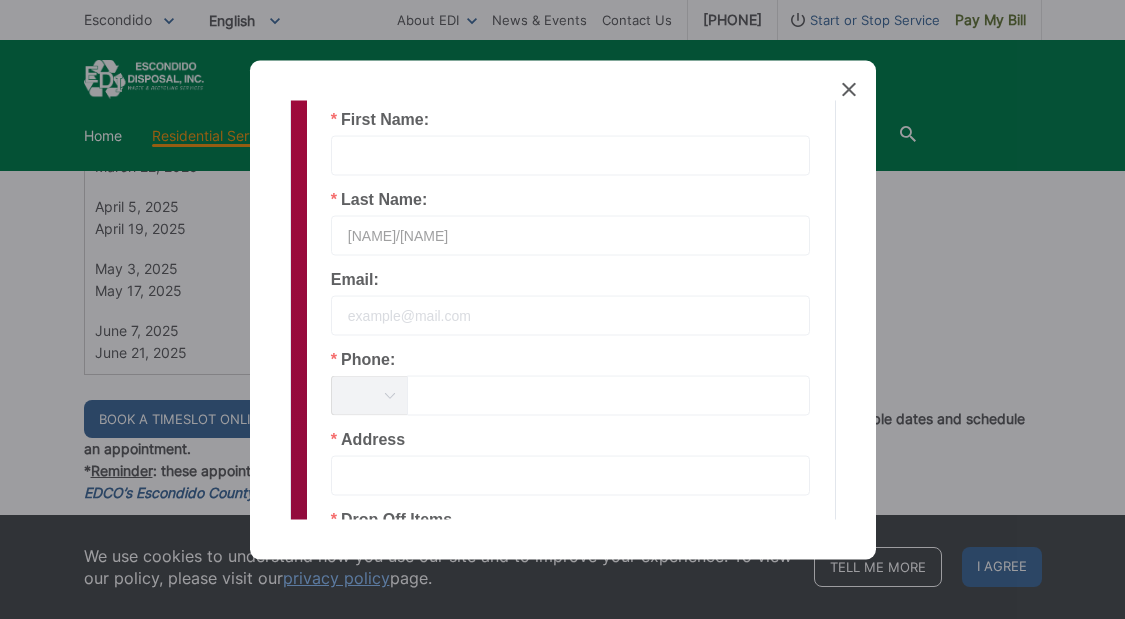 drag, startPoint x: 475, startPoint y: 236, endPoint x: 254, endPoint y: 264, distance: 222.7667 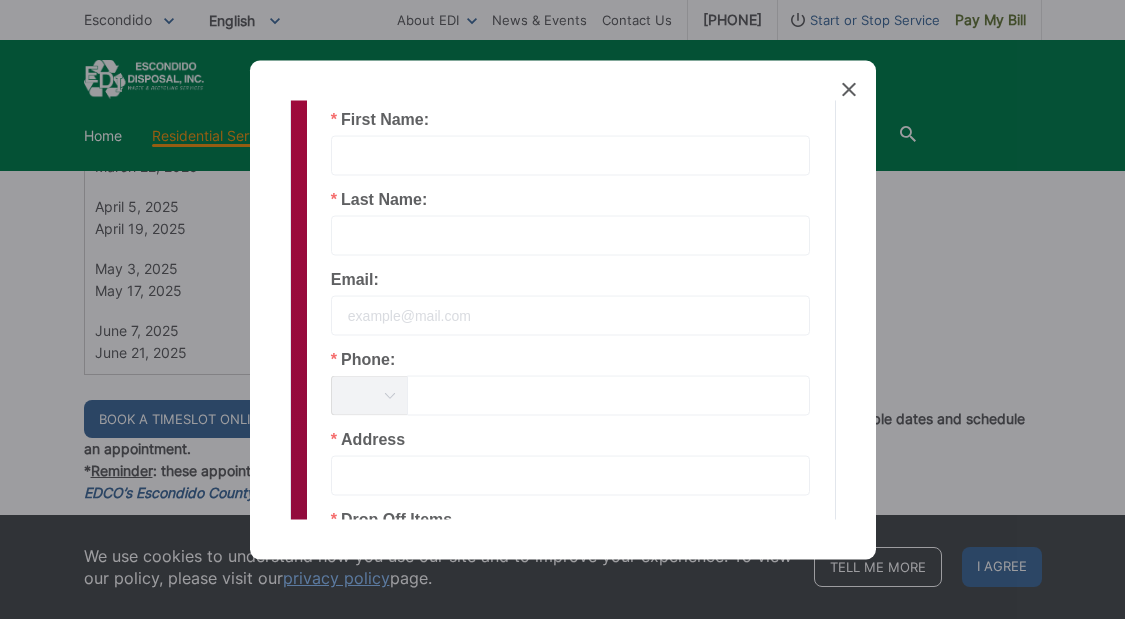 type 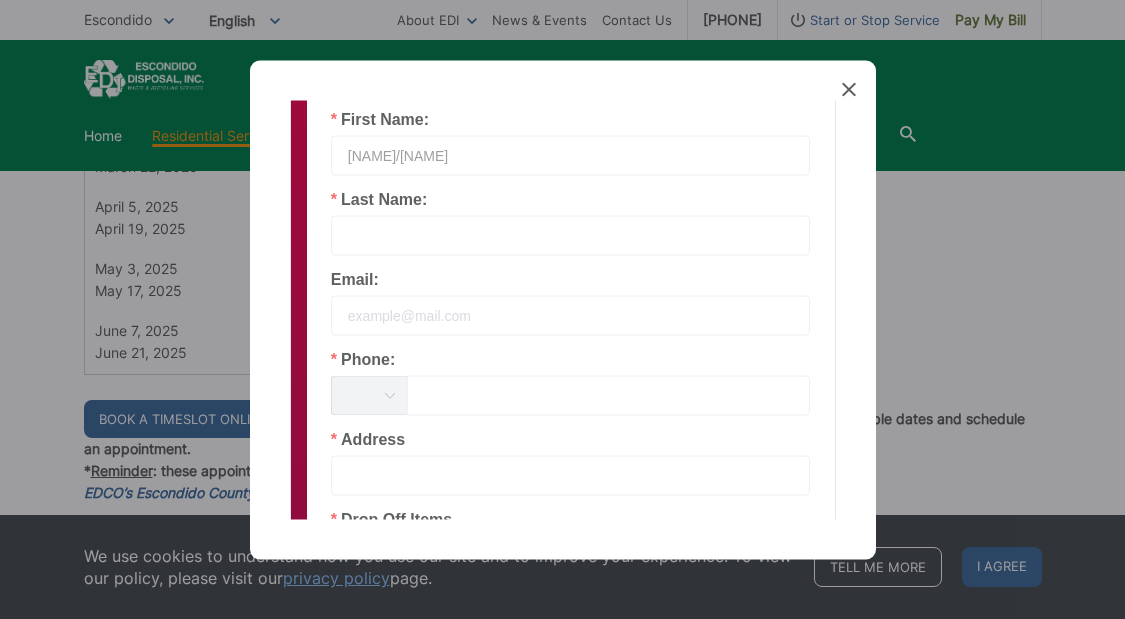 type on "[NAME]/[NAME]" 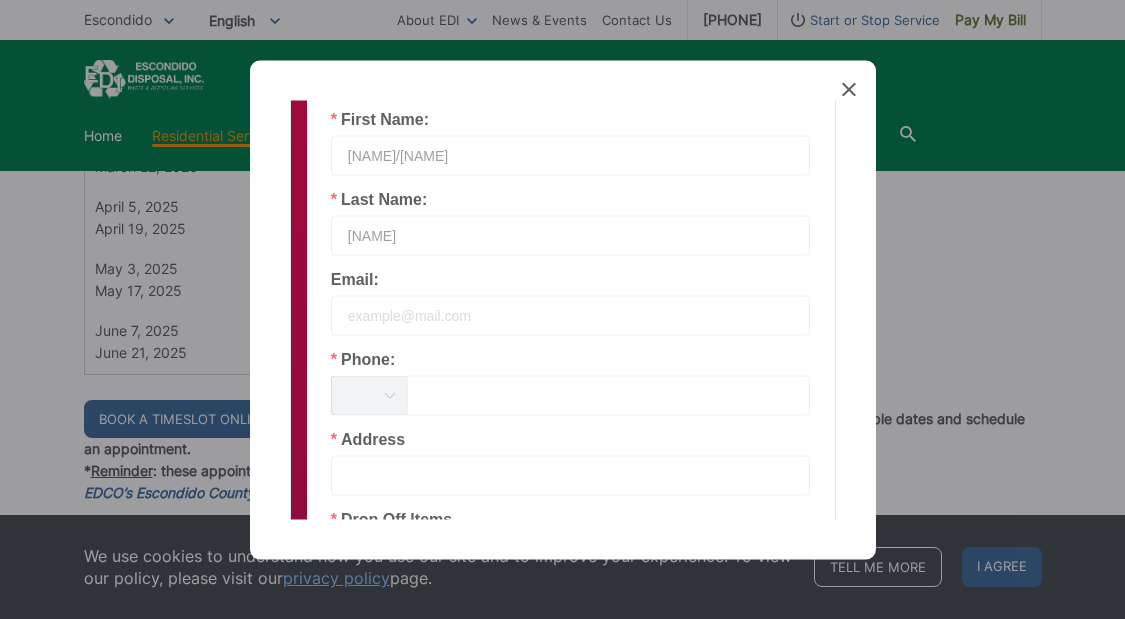 type on "[NAME]" 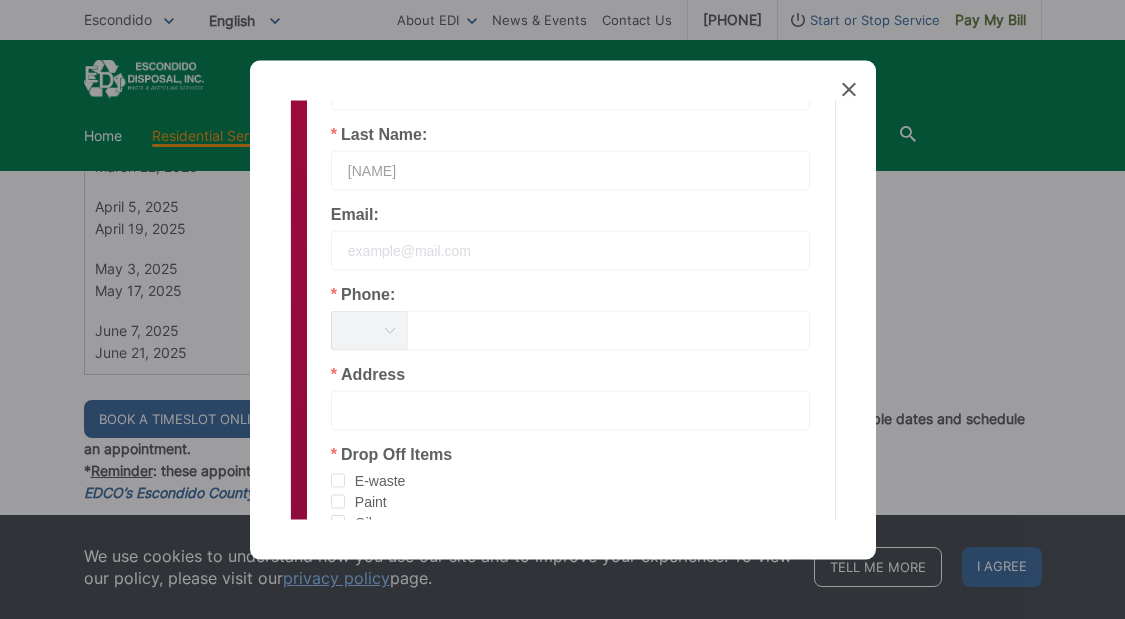 scroll, scrollTop: 355, scrollLeft: 0, axis: vertical 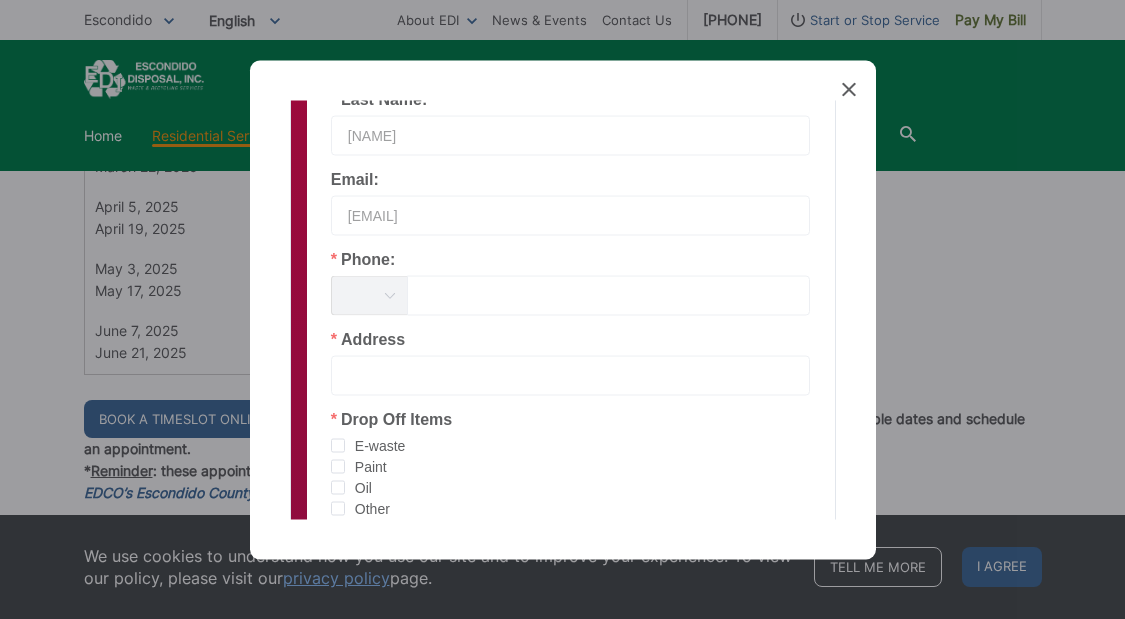 type on "[EMAIL]" 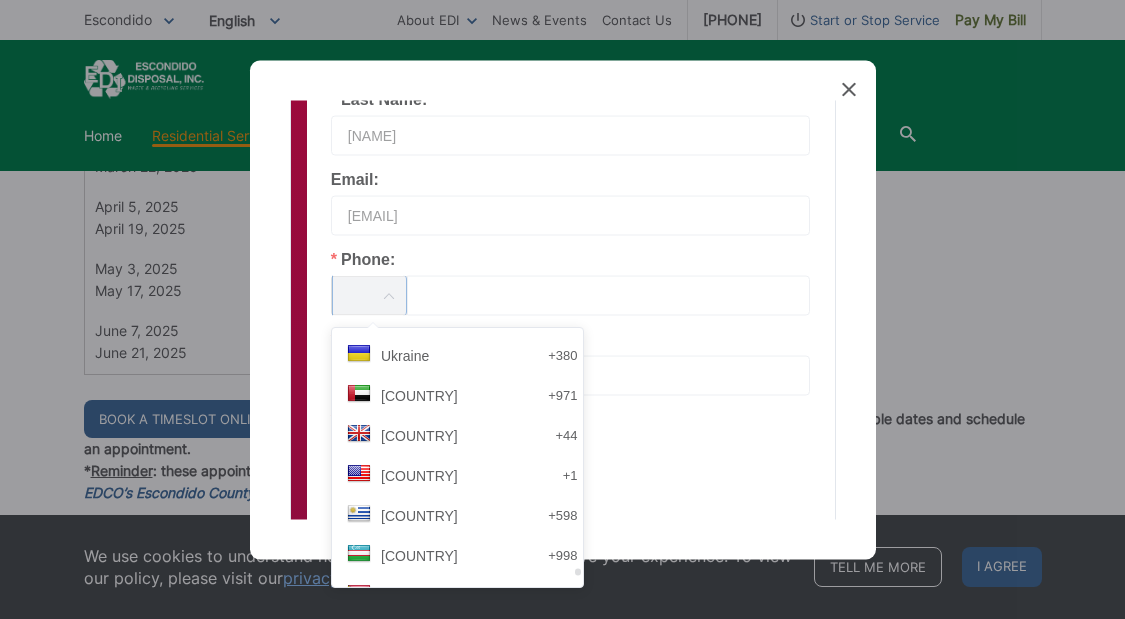 scroll, scrollTop: 8400, scrollLeft: 0, axis: vertical 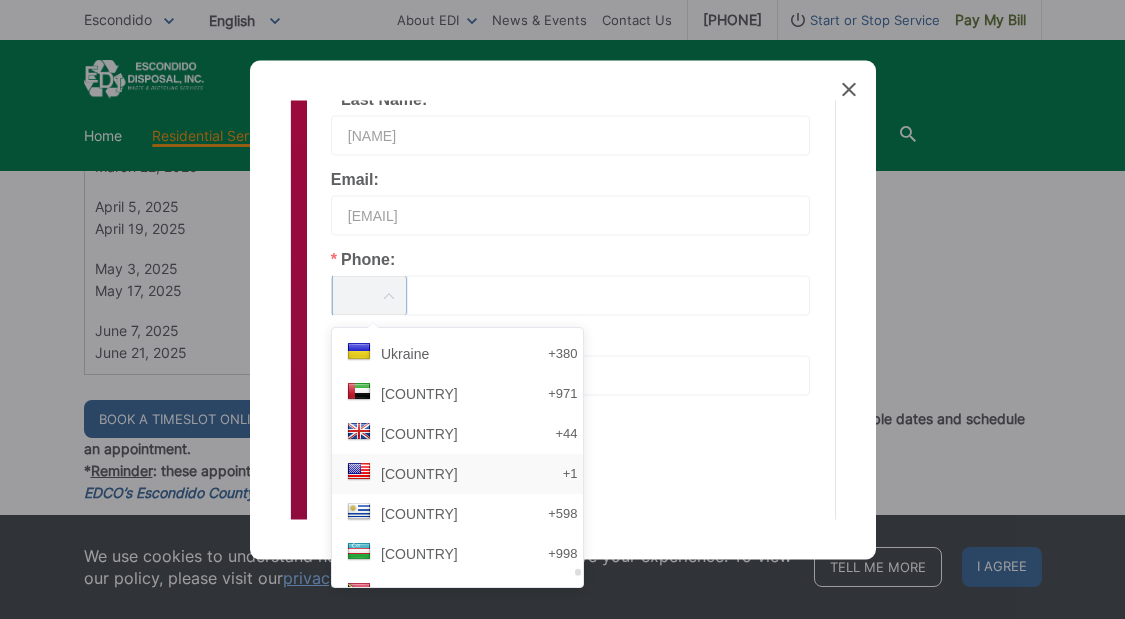 click on "[COUNTRY]" at bounding box center (419, 474) 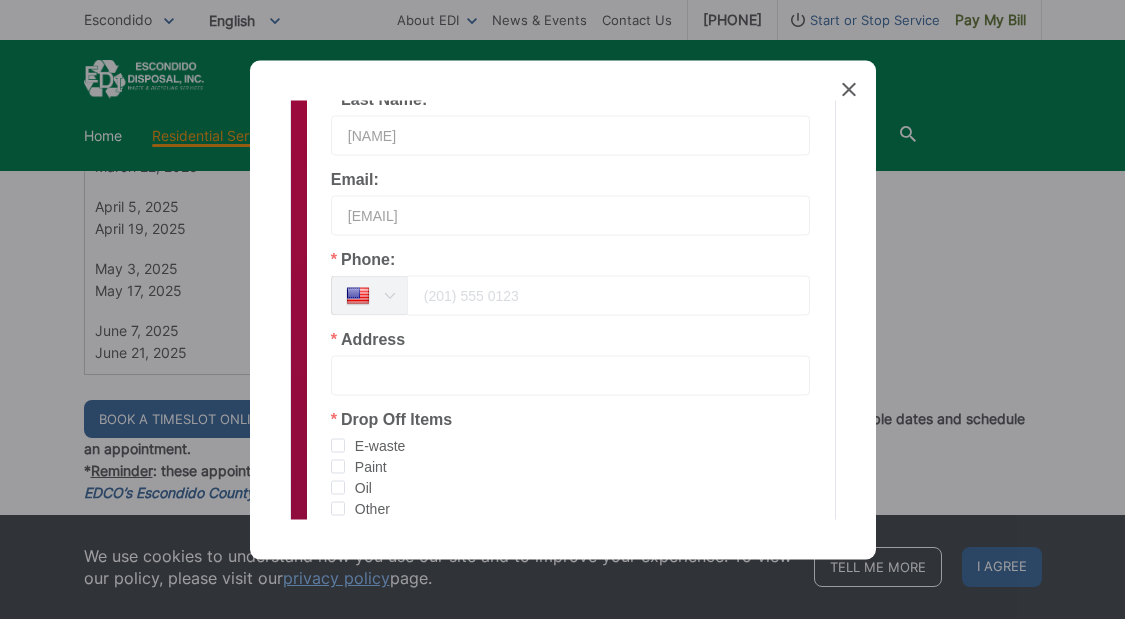 click at bounding box center (571, 375) 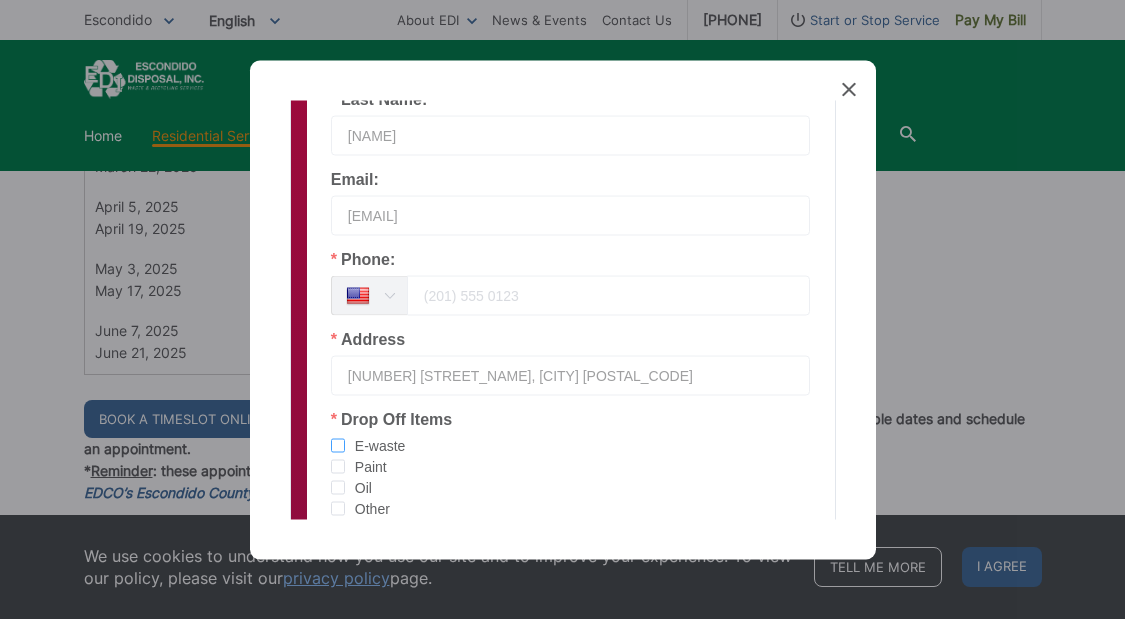 type on "[NUMBER] [STREET_NAME], [CITY] [POSTAL_CODE]" 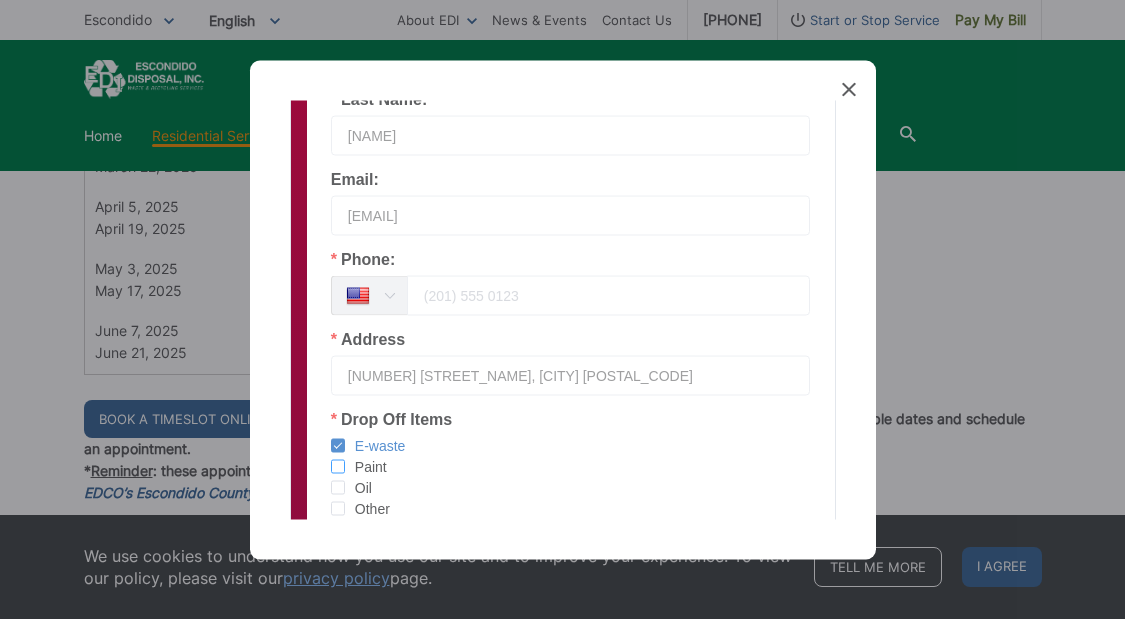 click at bounding box center (338, 466) 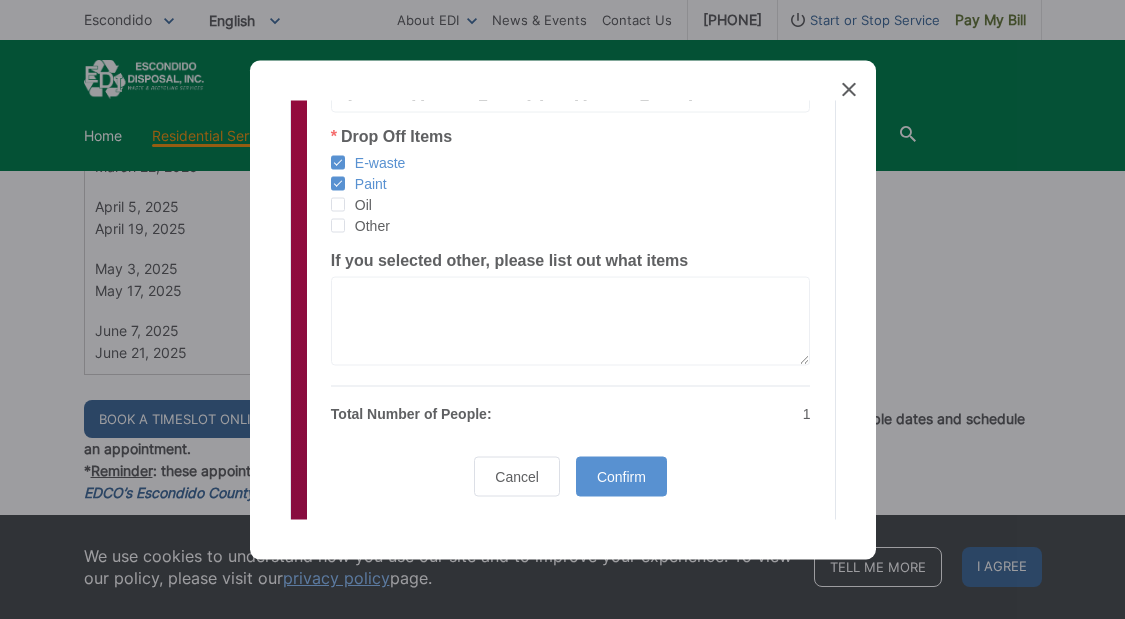 scroll, scrollTop: 655, scrollLeft: 0, axis: vertical 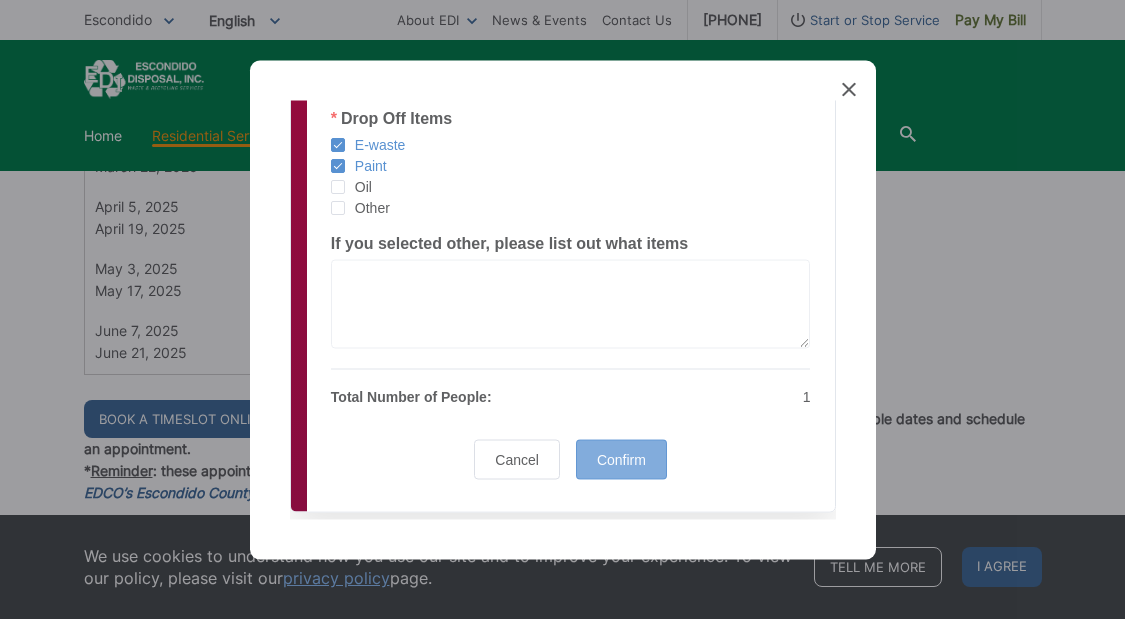 click on "Confirm" at bounding box center (621, 459) 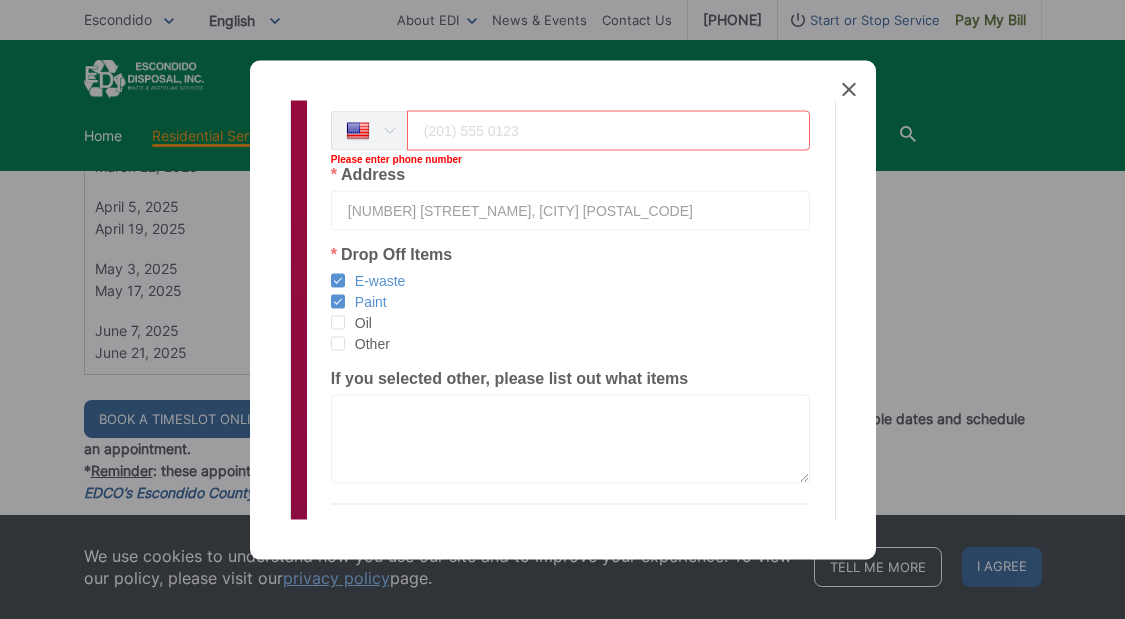 scroll, scrollTop: 506, scrollLeft: 0, axis: vertical 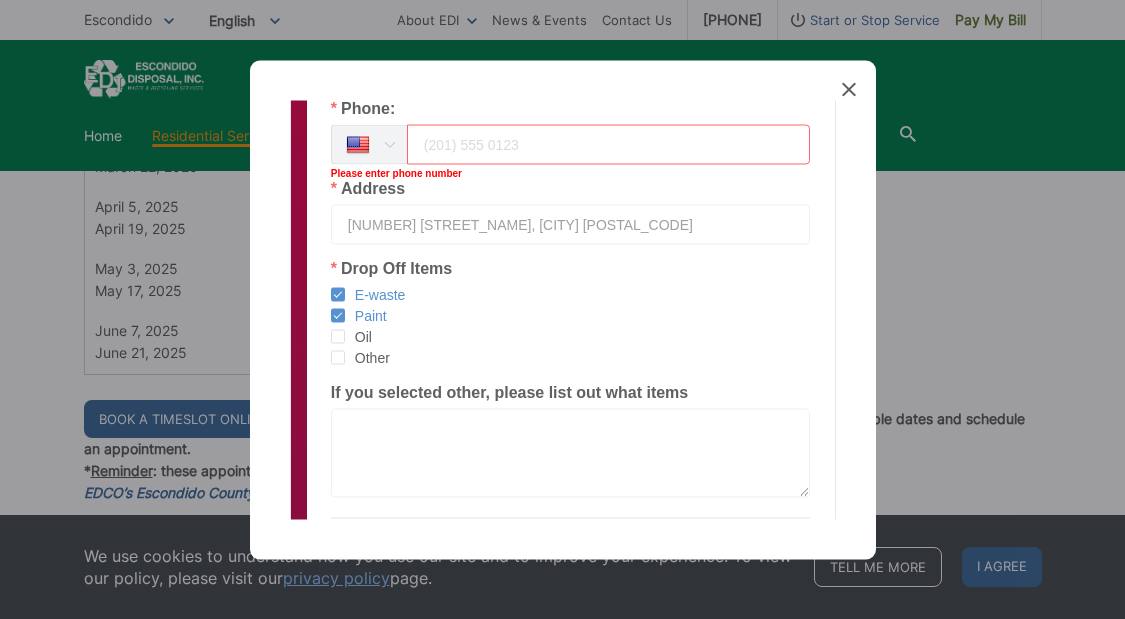 click at bounding box center [609, 144] 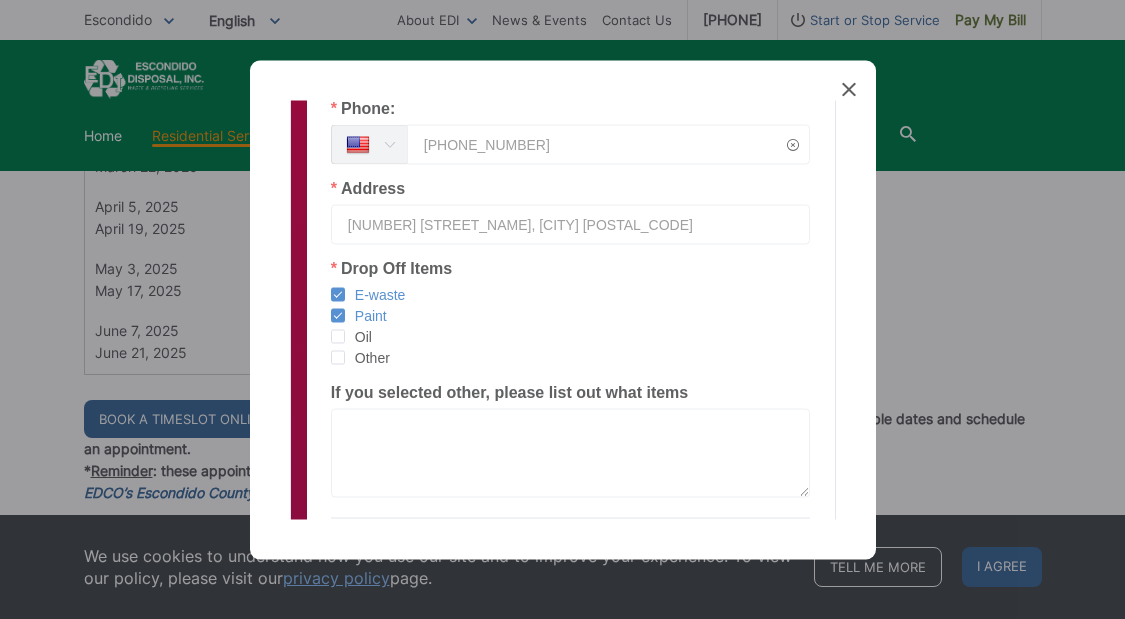 type on "[PHONE_NUMBER]" 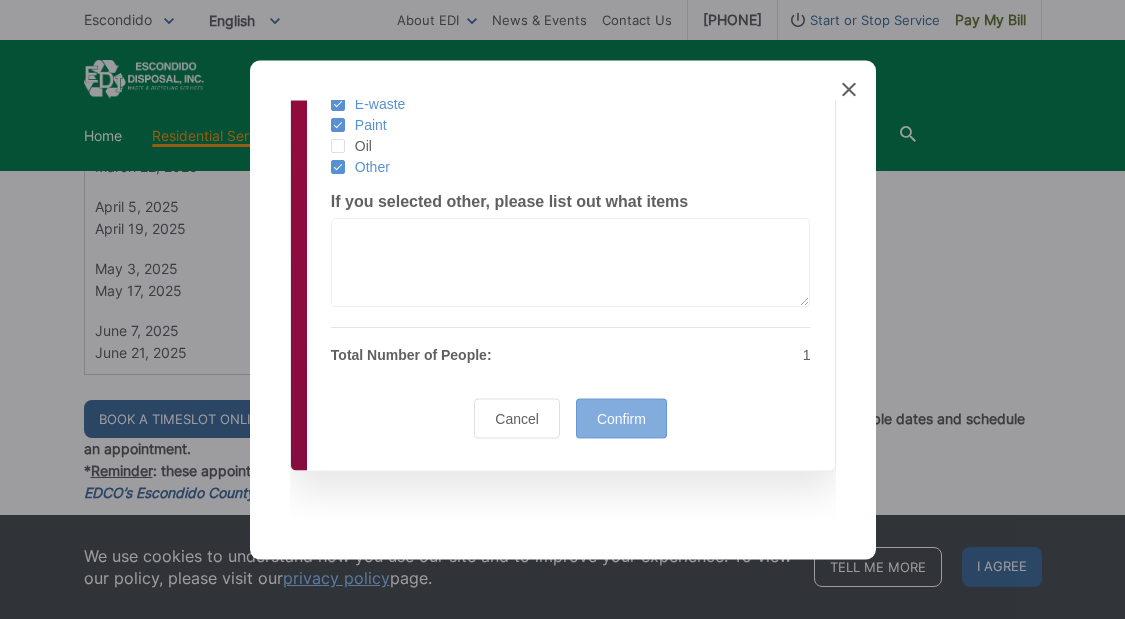 click on "Confirm" at bounding box center (621, 418) 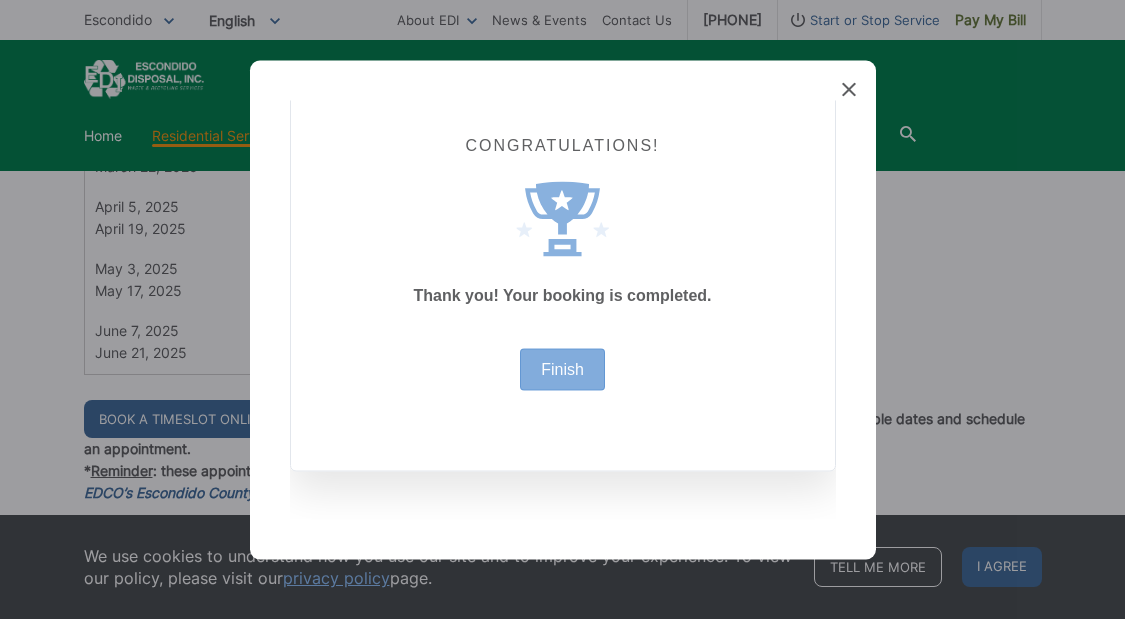 scroll, scrollTop: 49, scrollLeft: 0, axis: vertical 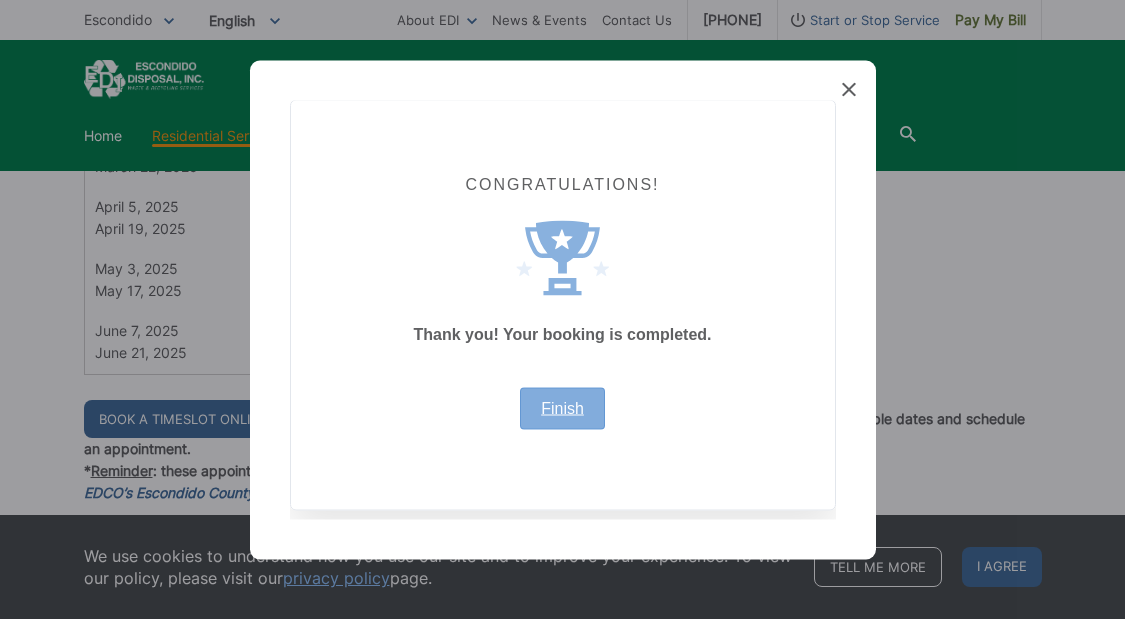click on "Finish" at bounding box center (562, 408) 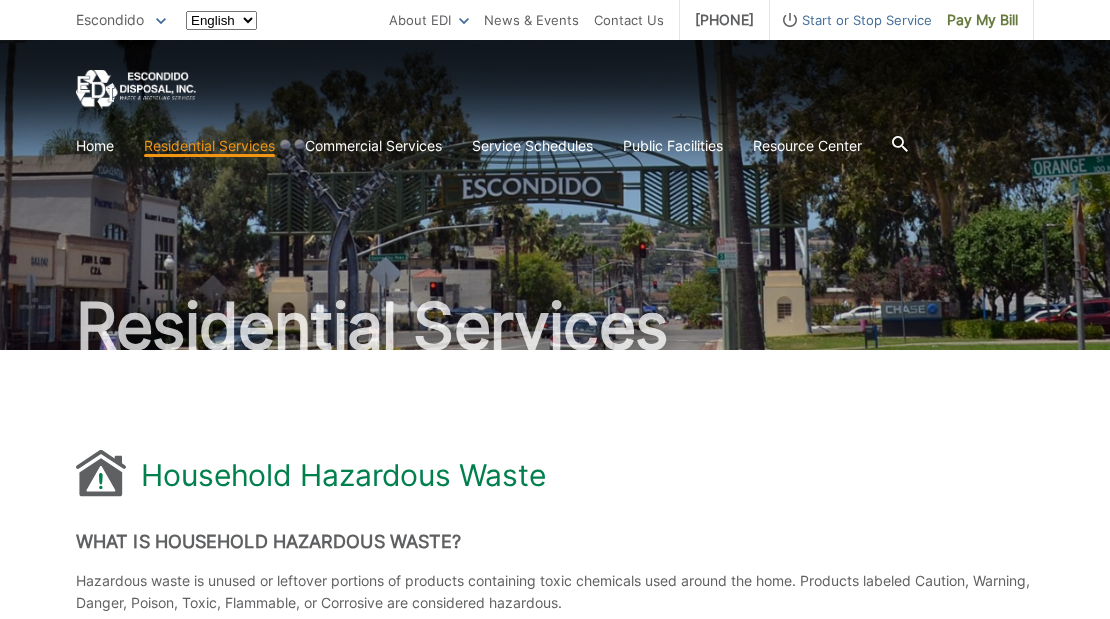 scroll, scrollTop: 1500, scrollLeft: 0, axis: vertical 